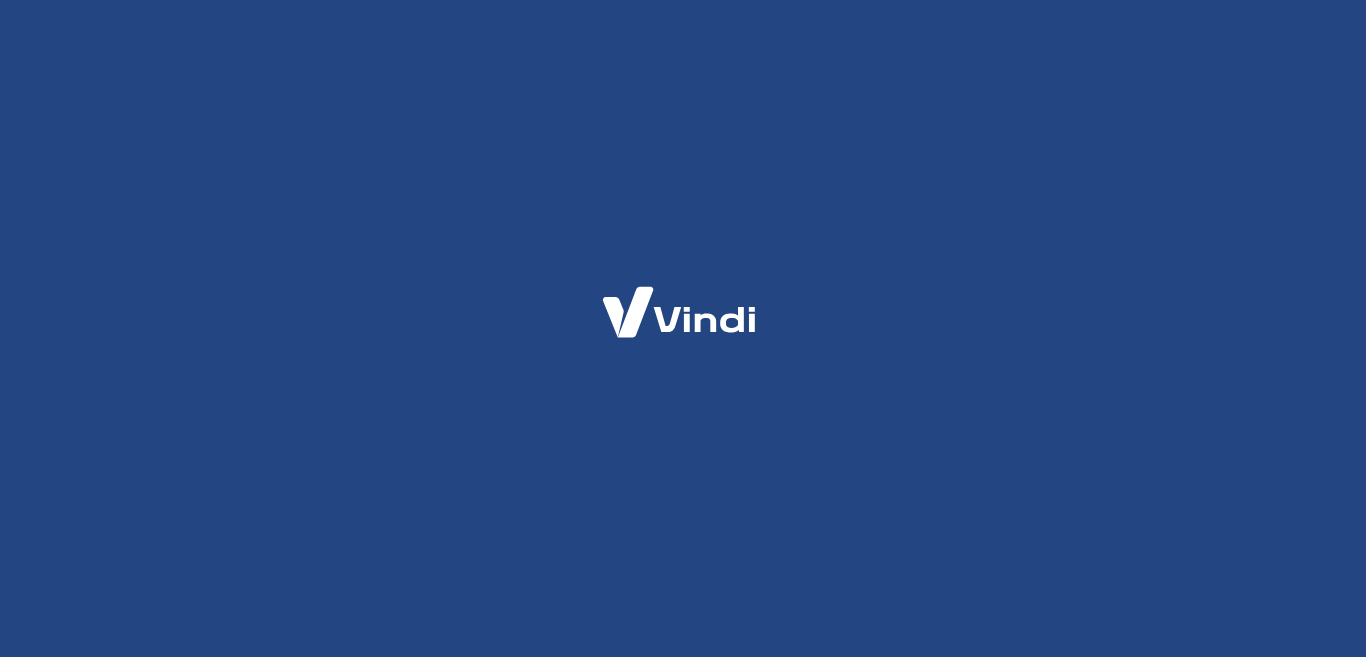 scroll, scrollTop: 0, scrollLeft: 0, axis: both 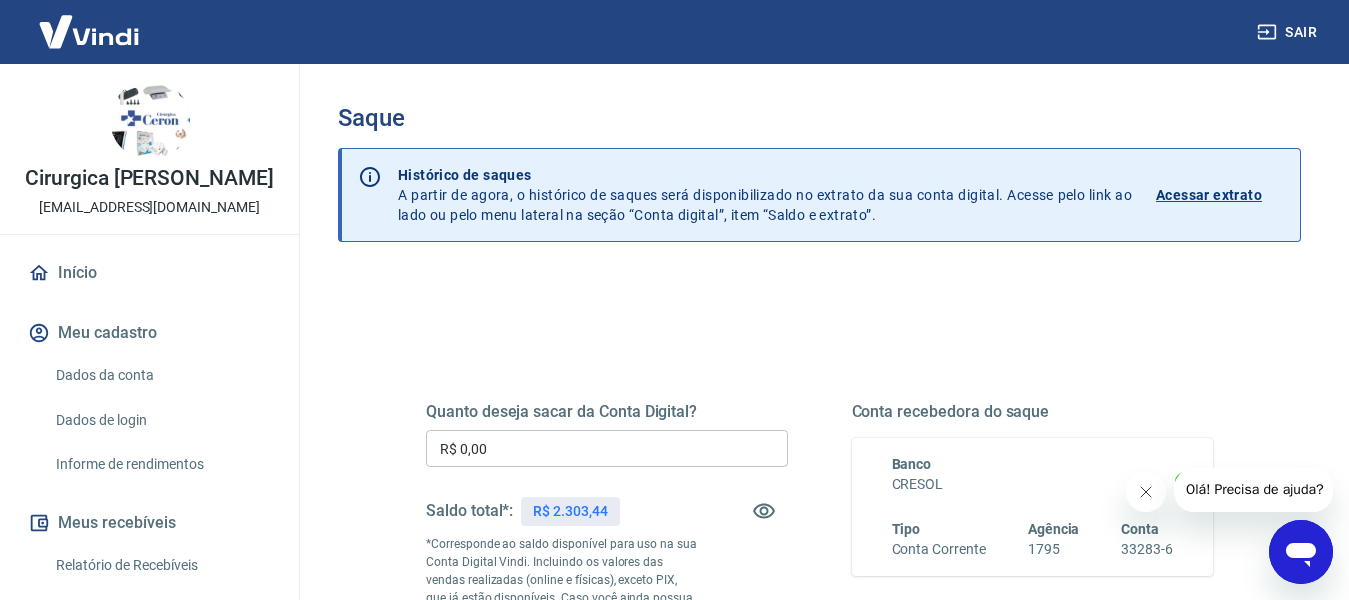 click 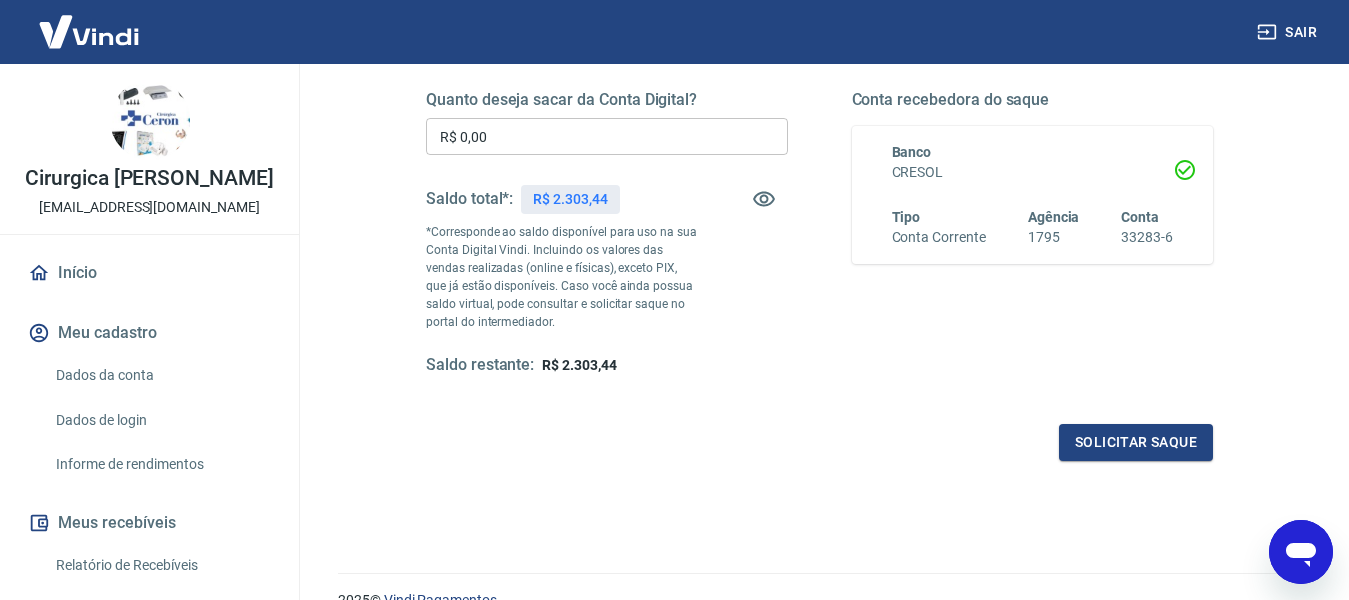 scroll, scrollTop: 107, scrollLeft: 0, axis: vertical 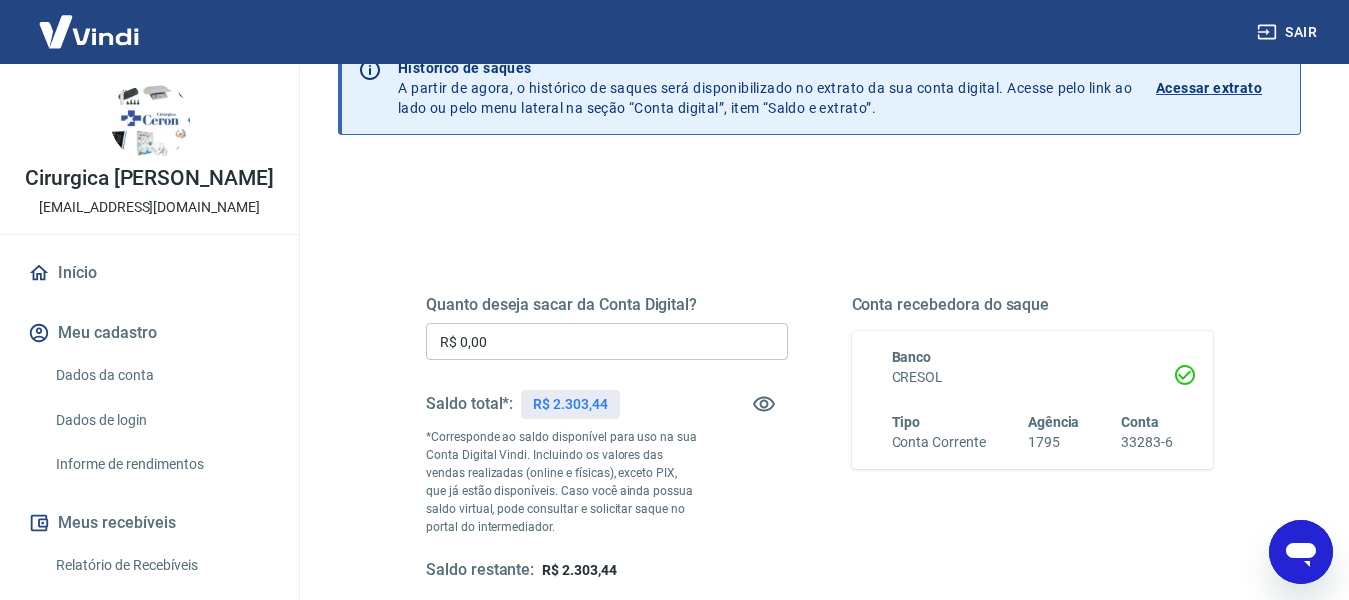 click on "Acessar extrato" at bounding box center (1209, 88) 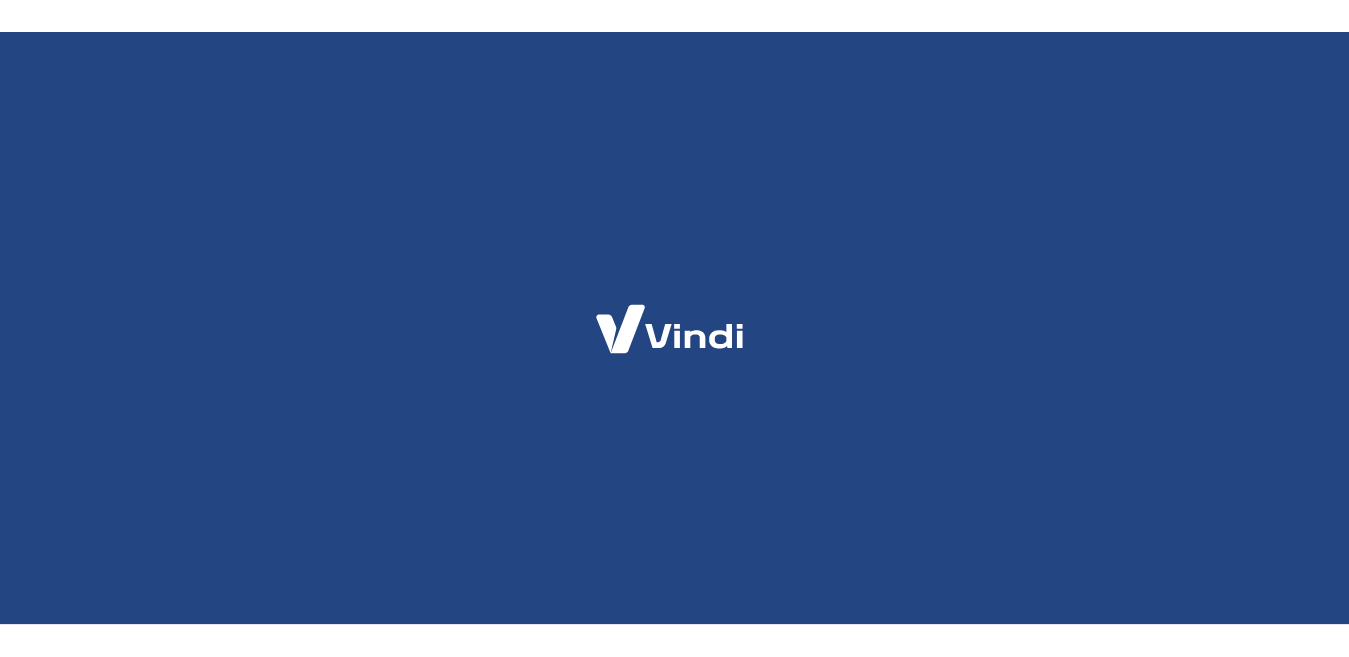 scroll, scrollTop: 0, scrollLeft: 0, axis: both 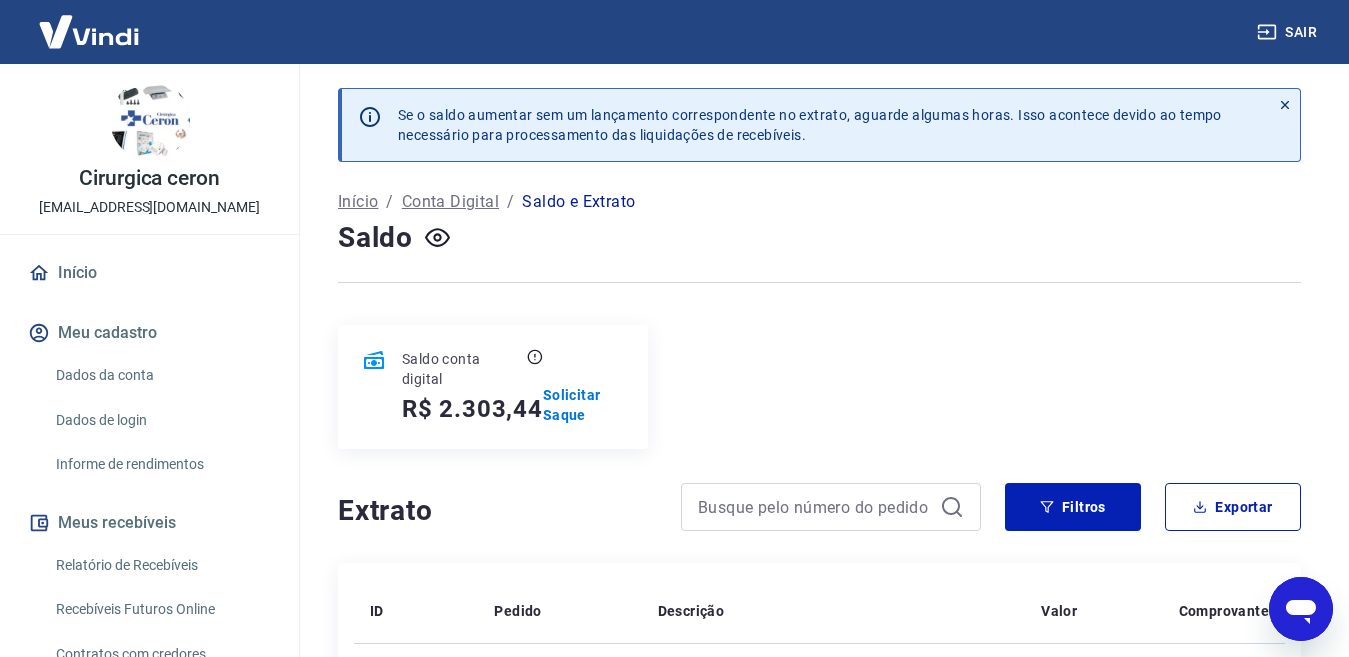 drag, startPoint x: 663, startPoint y: 352, endPoint x: 1074, endPoint y: 9, distance: 535.3223 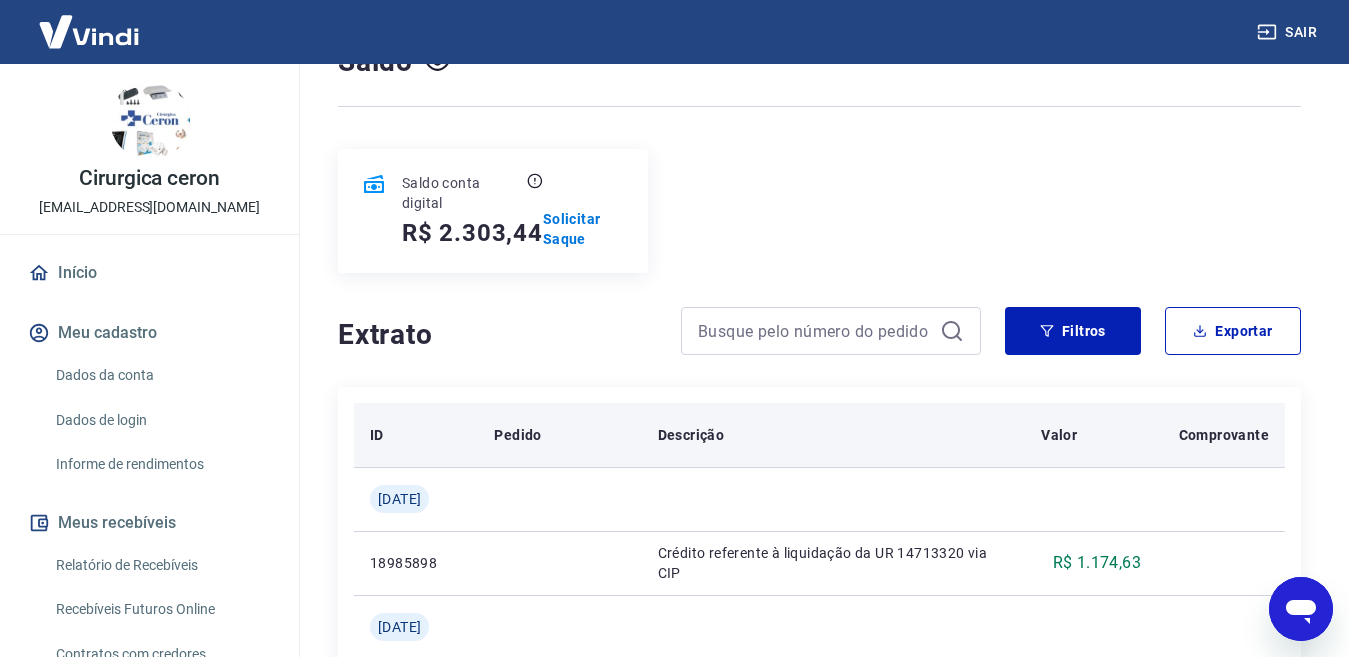 scroll, scrollTop: 0, scrollLeft: 0, axis: both 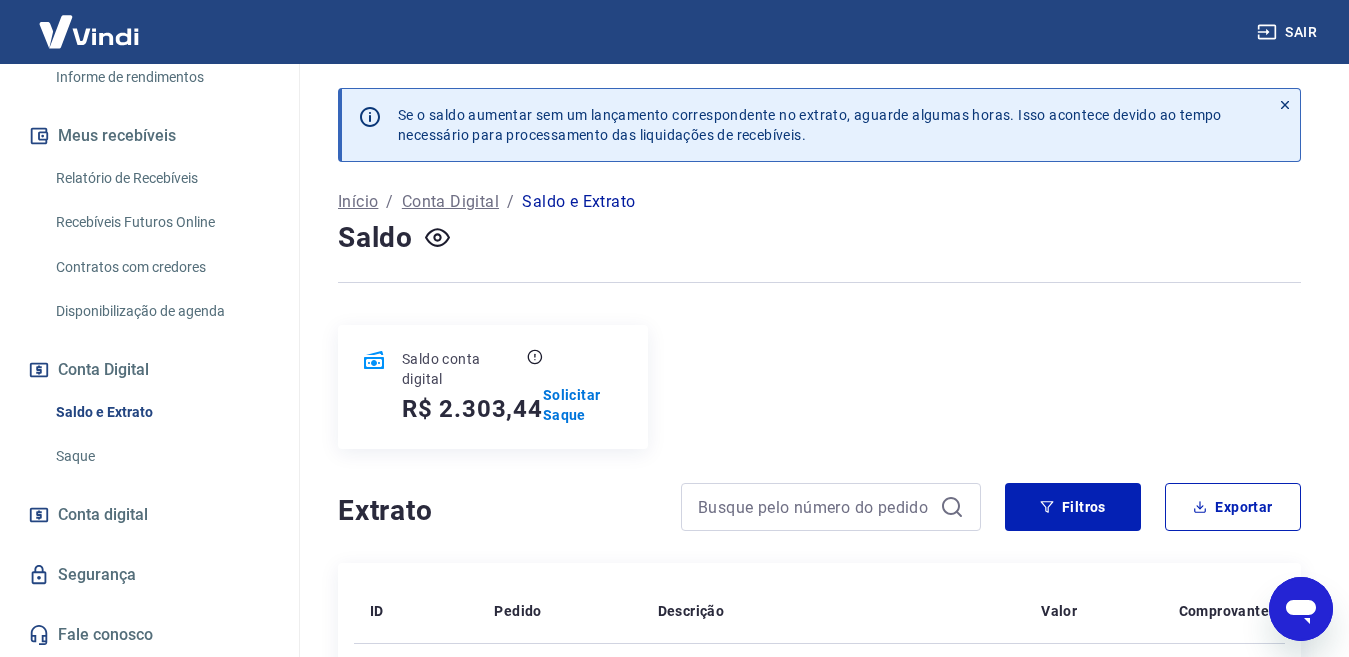 drag, startPoint x: 68, startPoint y: 450, endPoint x: 190, endPoint y: 452, distance: 122.016396 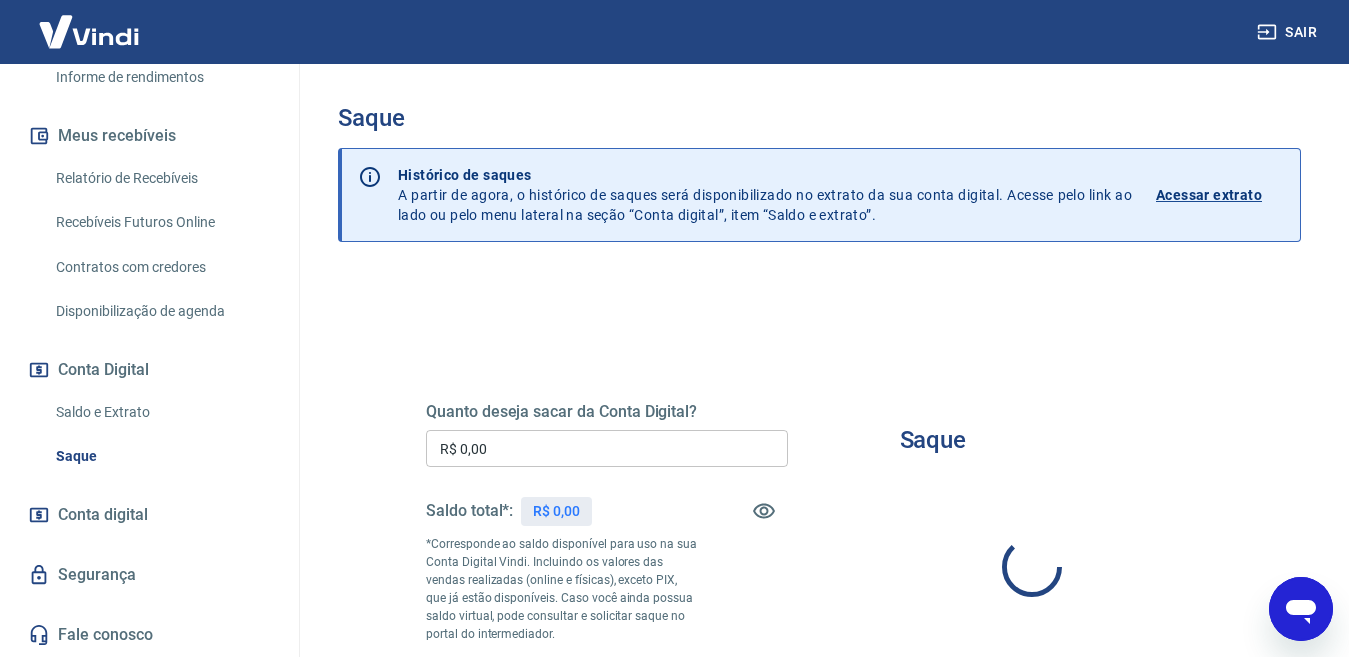 click on "Acessar extrato" at bounding box center [1209, 195] 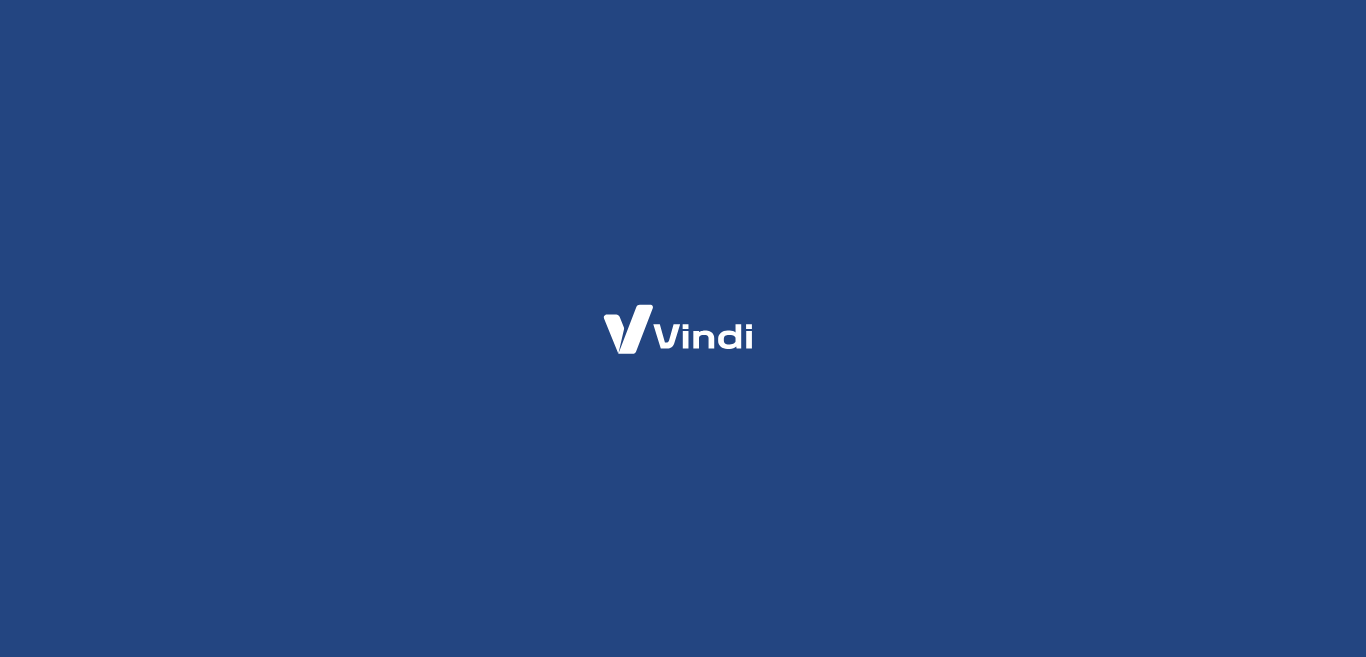 scroll, scrollTop: 0, scrollLeft: 0, axis: both 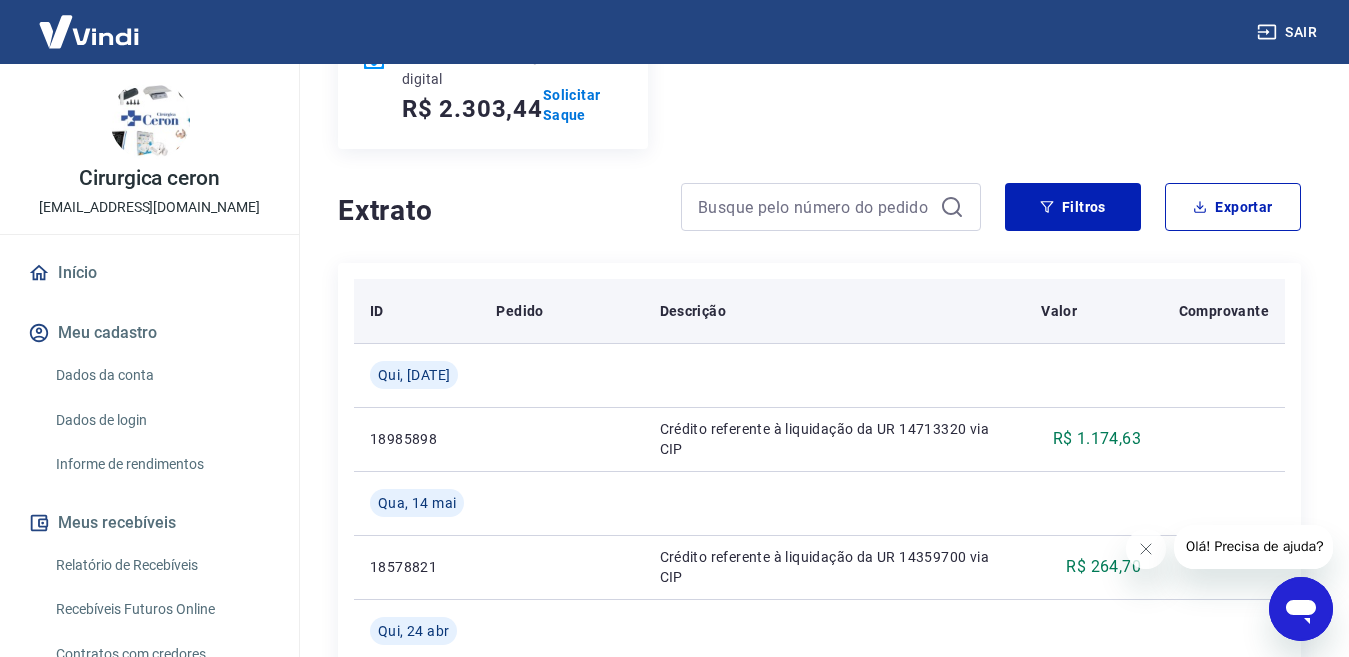click on "Comprovante" at bounding box center (1224, 311) 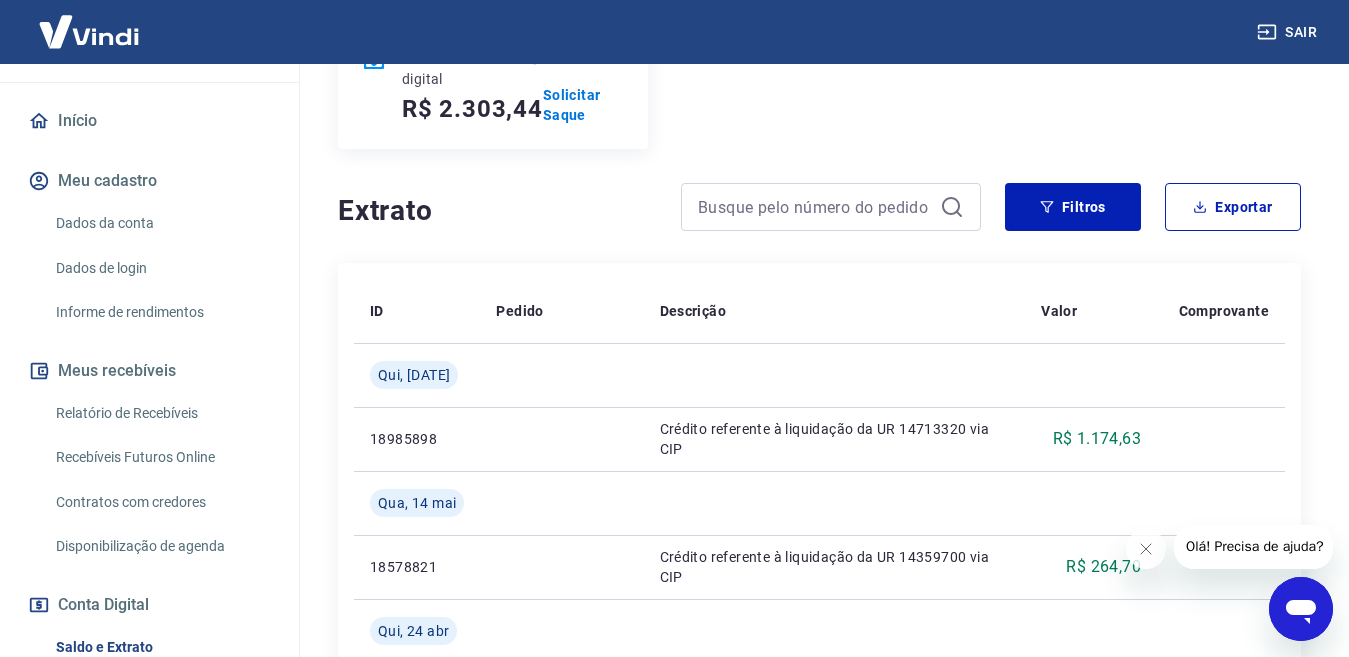 scroll, scrollTop: 387, scrollLeft: 0, axis: vertical 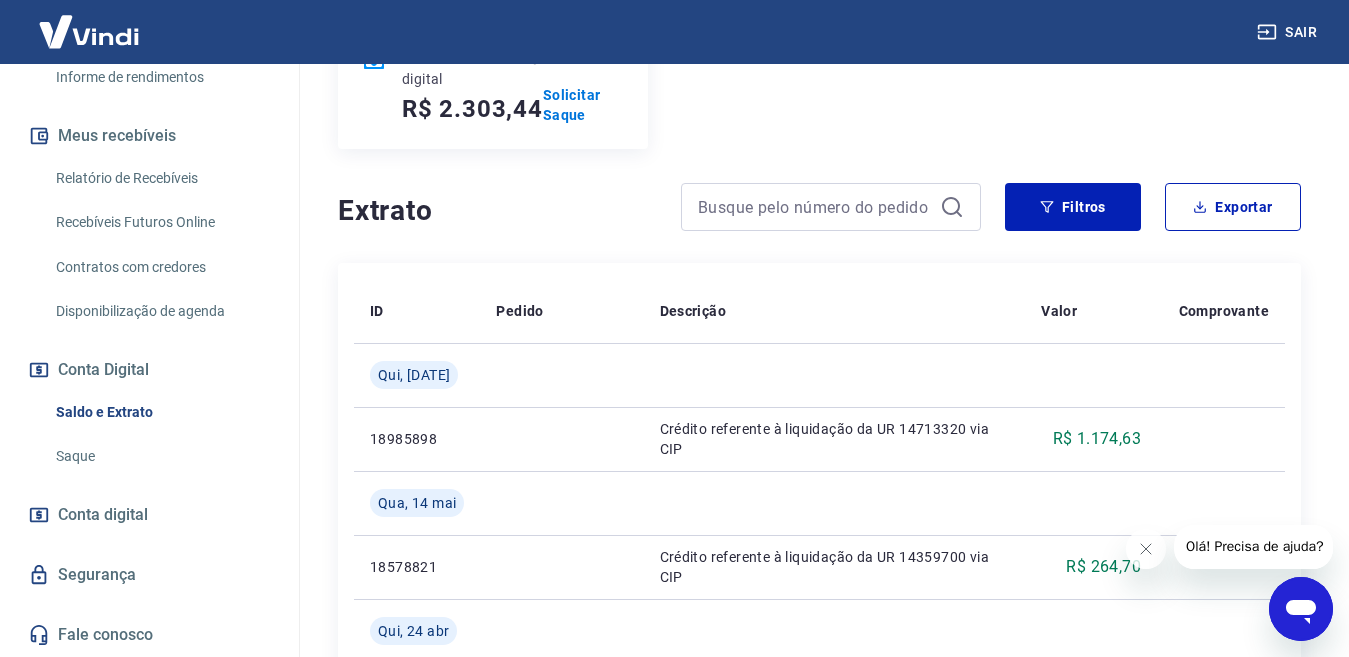 click on "Saque" at bounding box center (161, 456) 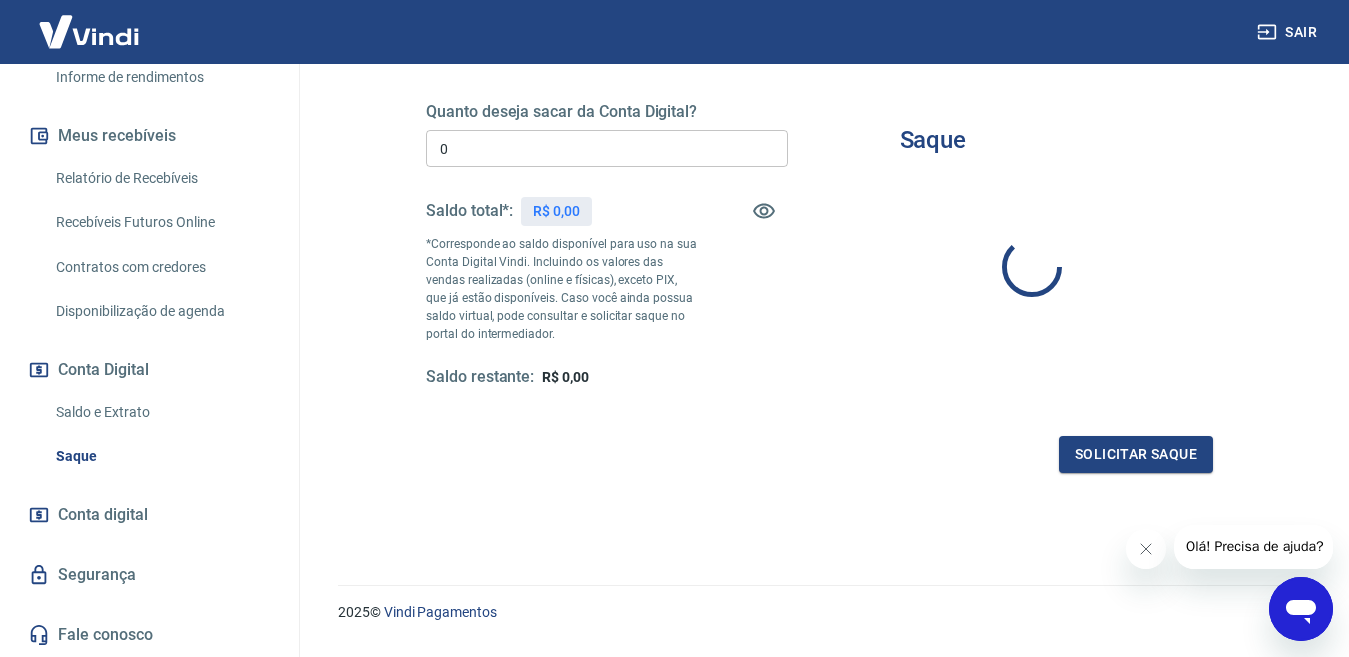 scroll, scrollTop: 0, scrollLeft: 0, axis: both 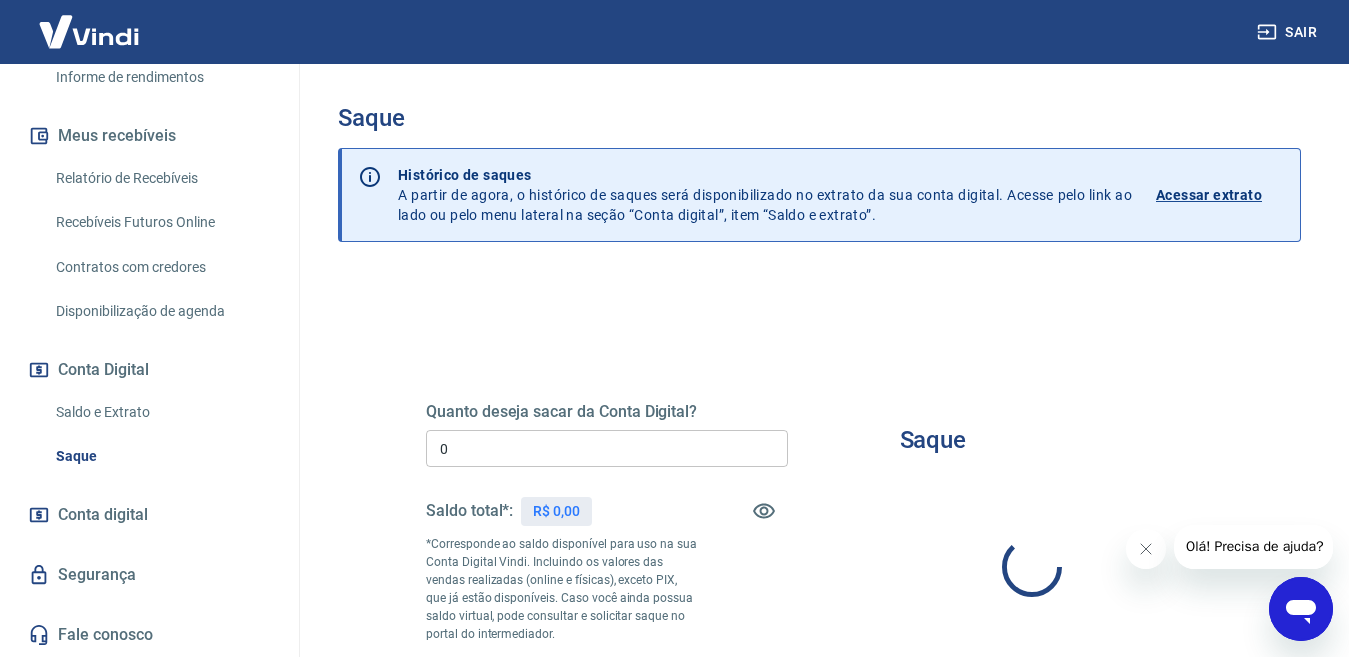 type on "R$ 0,00" 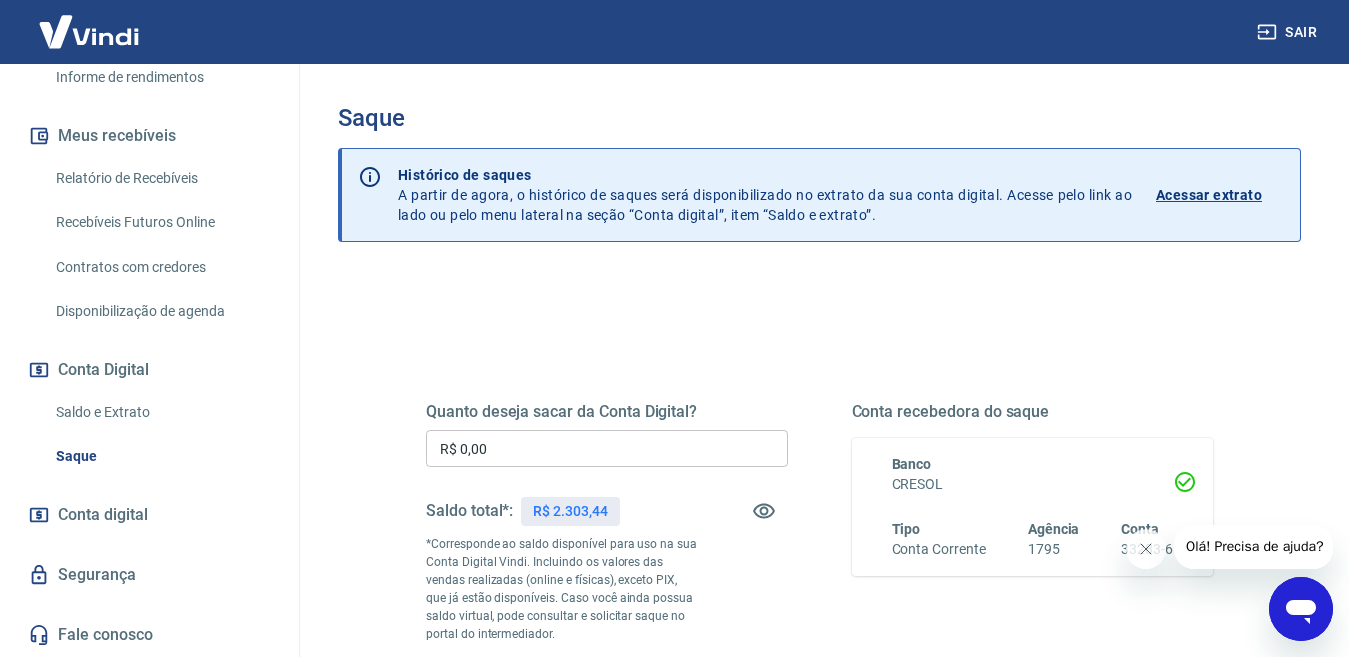 click on "Acessar extrato" at bounding box center [1209, 195] 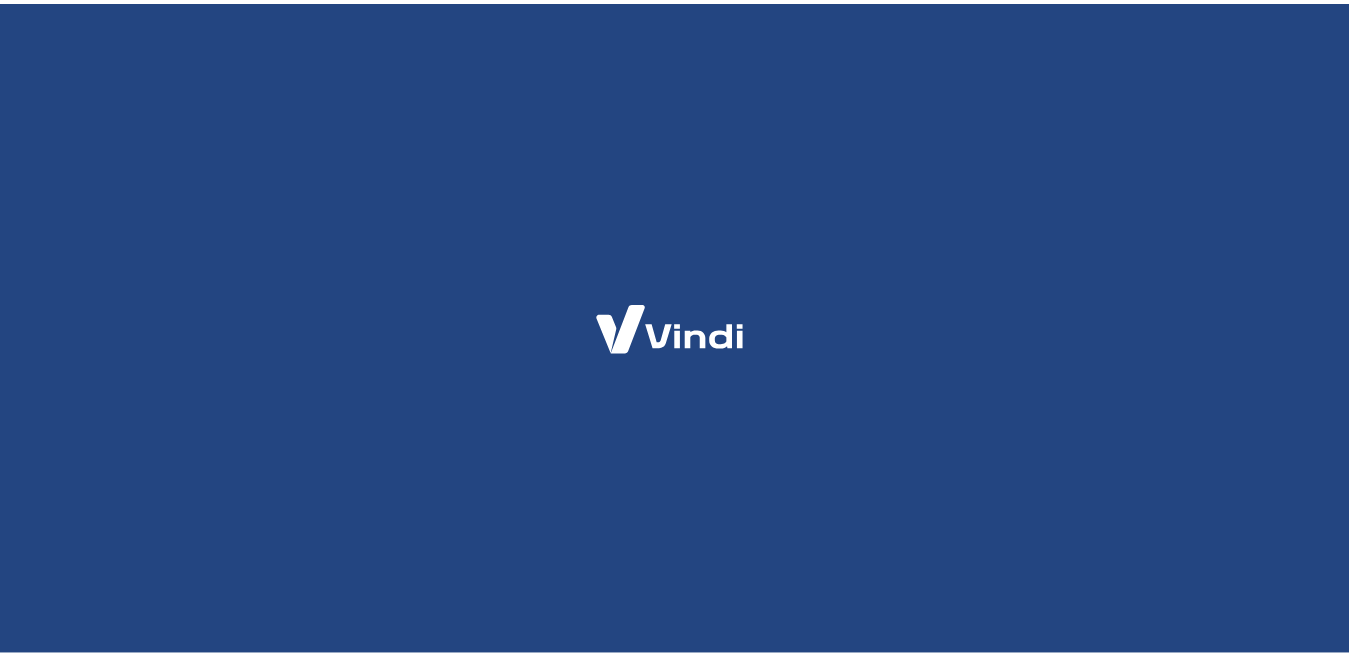 scroll, scrollTop: 0, scrollLeft: 0, axis: both 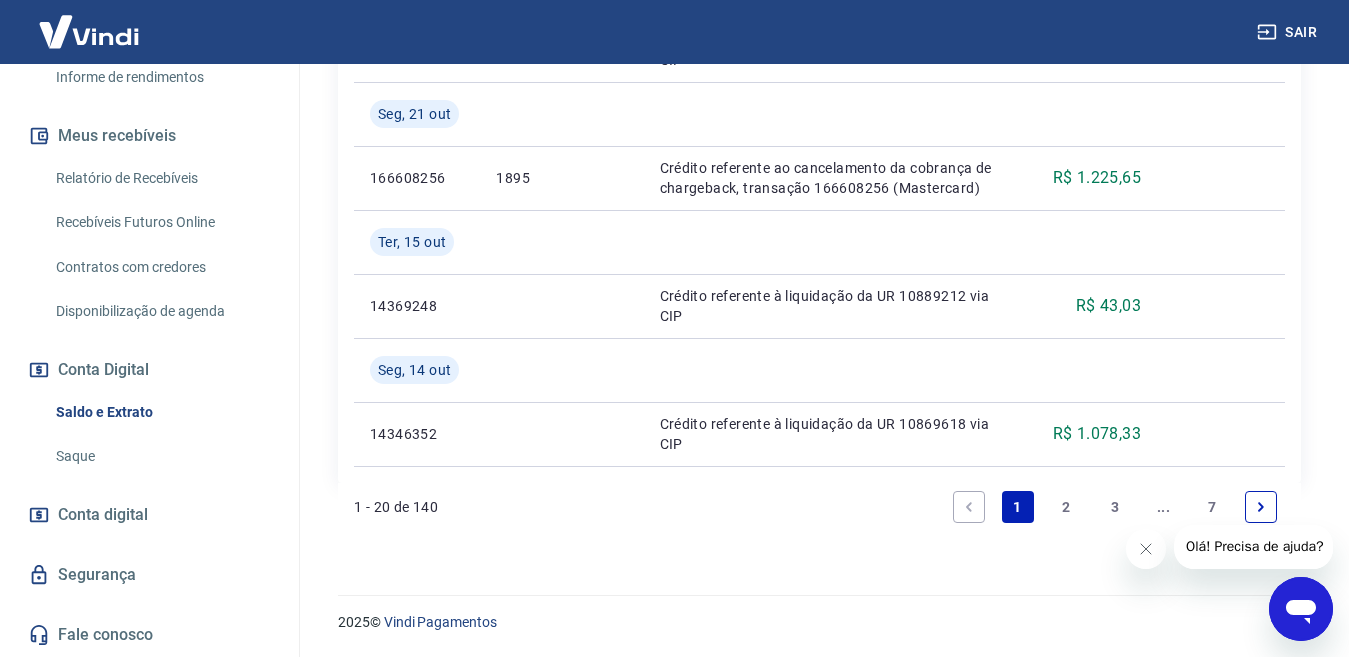 click on "Início Meu cadastro Dados da conta Dados de login Informe de rendimentos Meus recebíveis Relatório de Recebíveis Recebíveis Futuros Online Contratos com credores Disponibilização de agenda Conta Digital Saldo e Extrato Saque Conta digital Segurança Fale conosco" at bounding box center (149, 260) 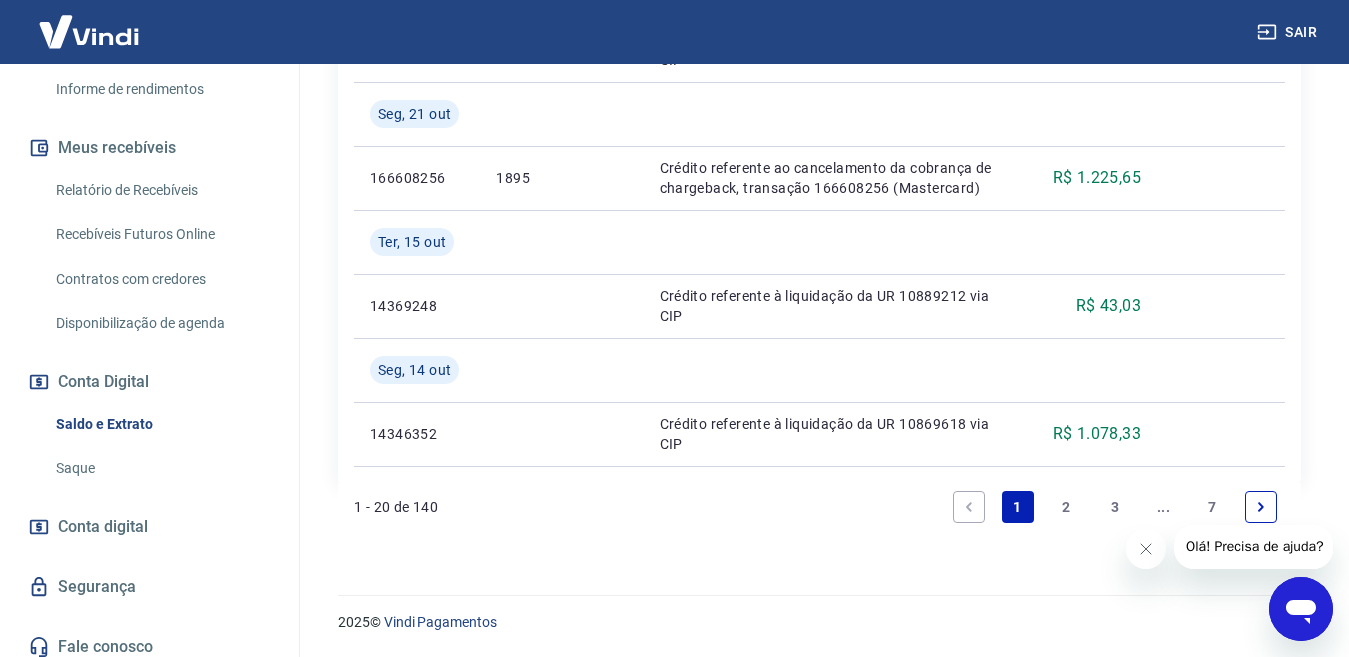 scroll, scrollTop: 364, scrollLeft: 0, axis: vertical 